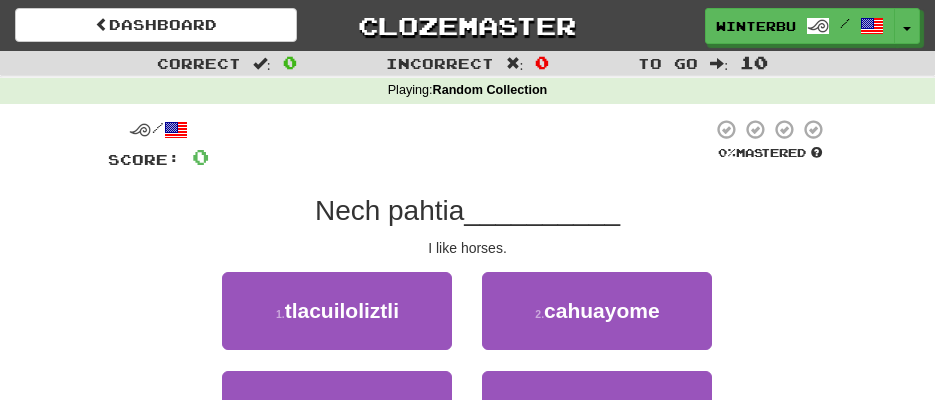 scroll, scrollTop: 0, scrollLeft: 0, axis: both 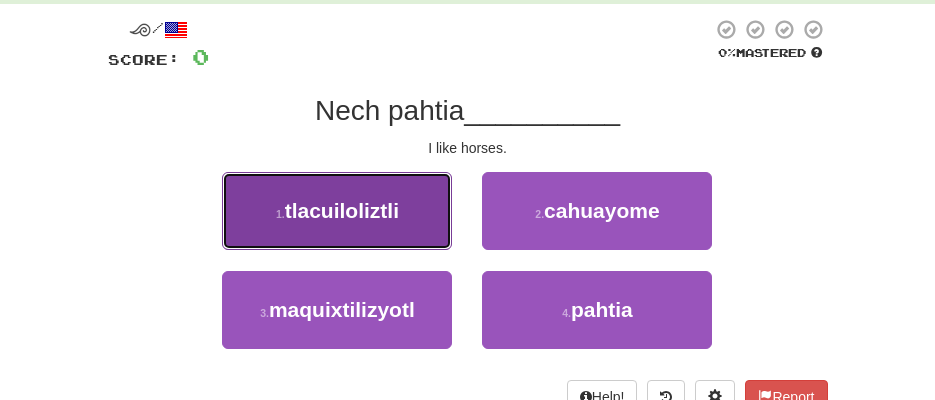 click on "1 .  tlacuiloliztli" at bounding box center (337, 211) 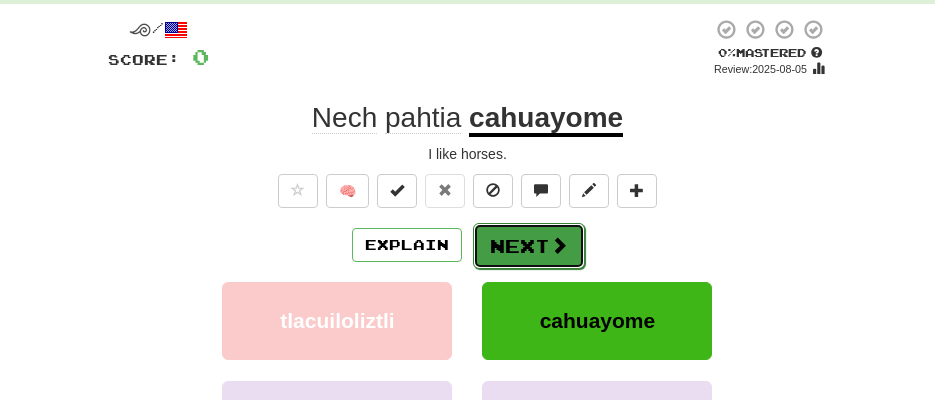 click on "Next" at bounding box center (529, 246) 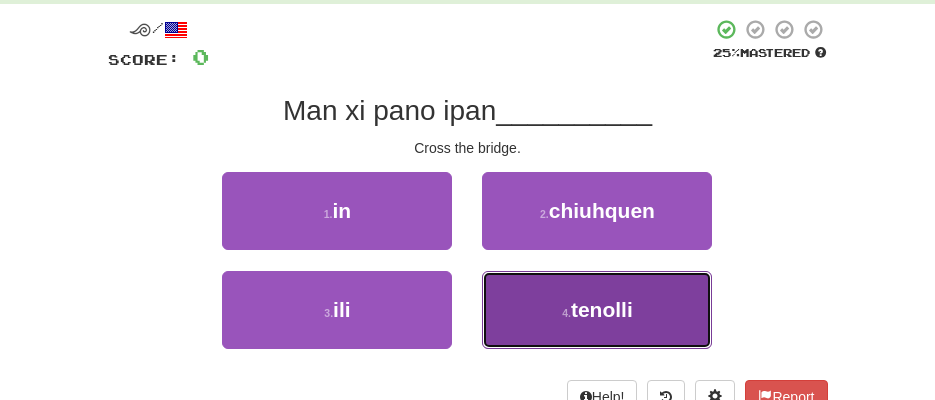 click on "4 .  tenolli" at bounding box center [597, 310] 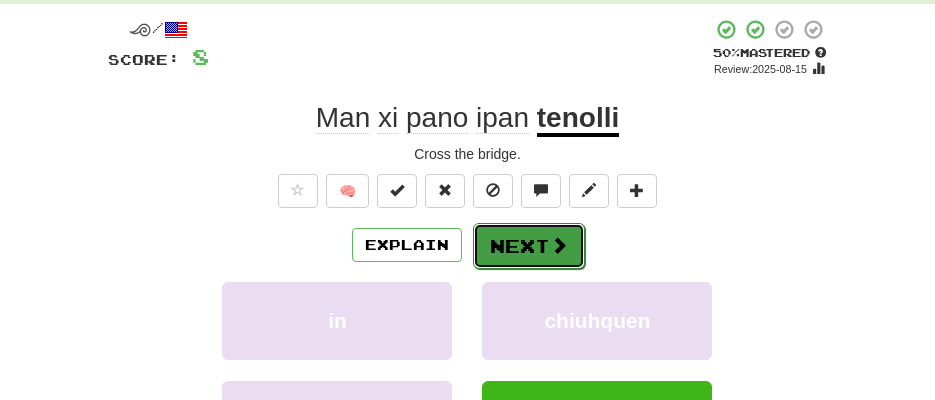 click at bounding box center [559, 245] 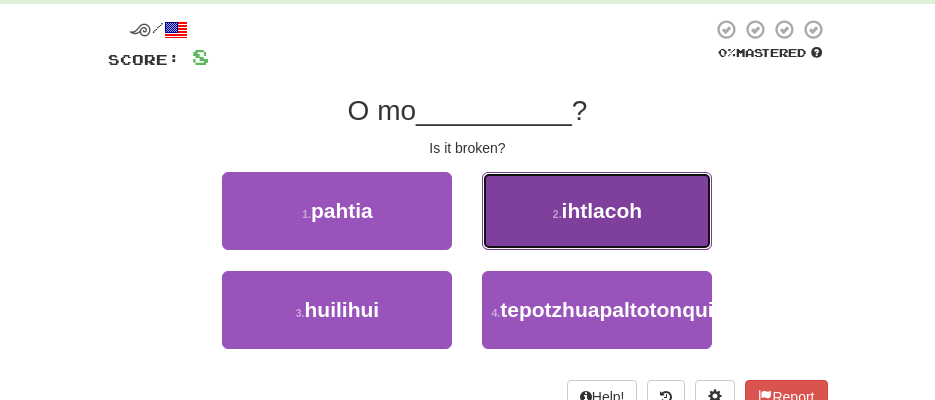 click on "2 .  ihtlacoh" at bounding box center (597, 211) 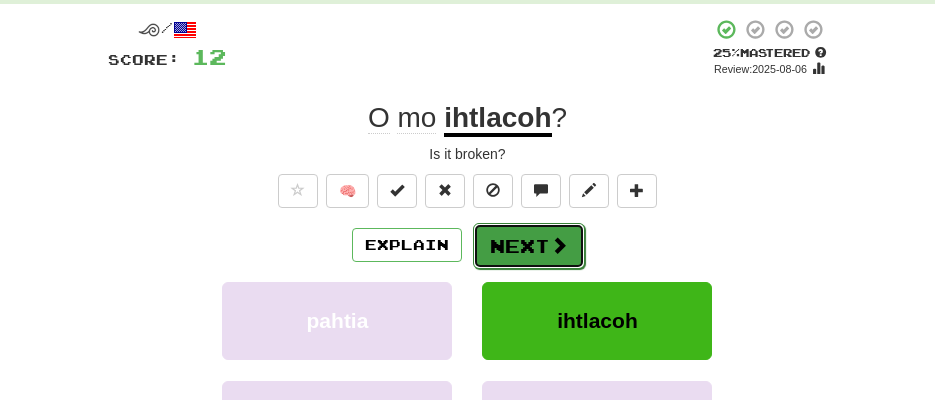 click at bounding box center [559, 245] 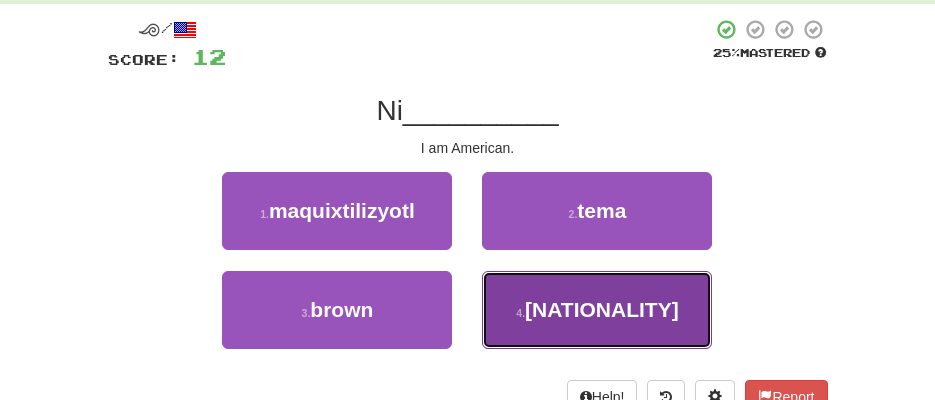 click on "estadounitecatl" at bounding box center (602, 309) 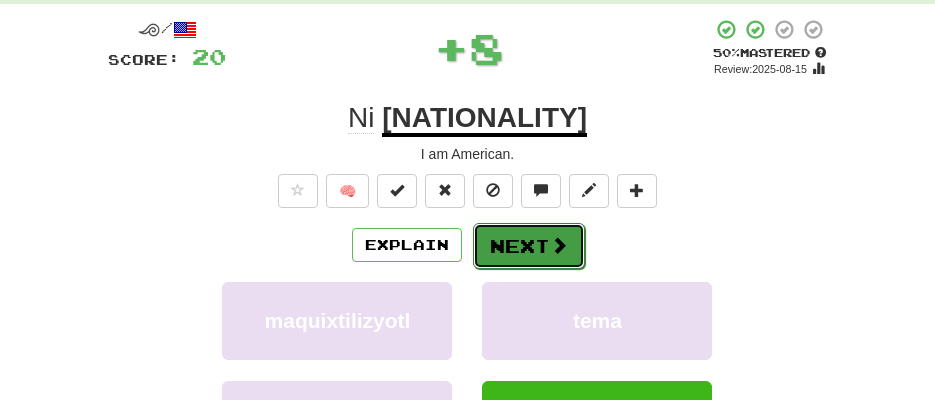 click on "Next" at bounding box center [529, 246] 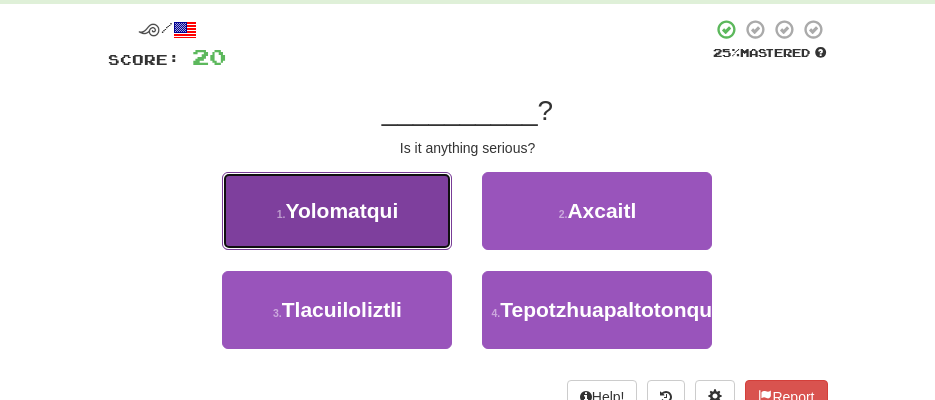click on "1 .  Yolomatqui" at bounding box center (337, 211) 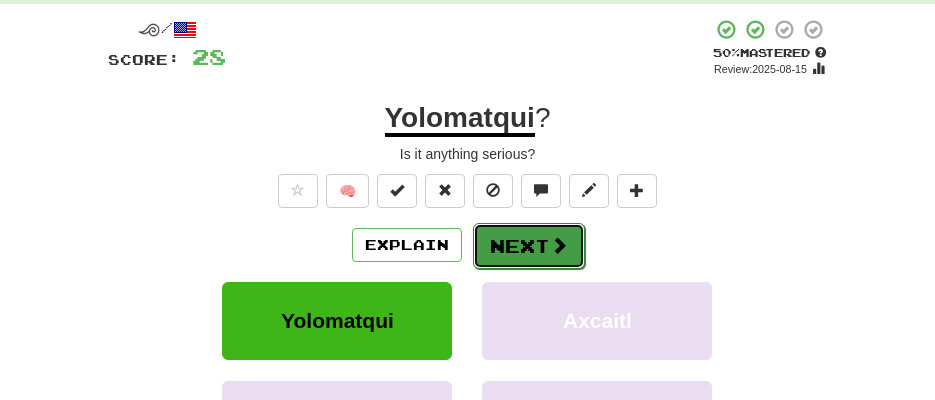 click at bounding box center [559, 245] 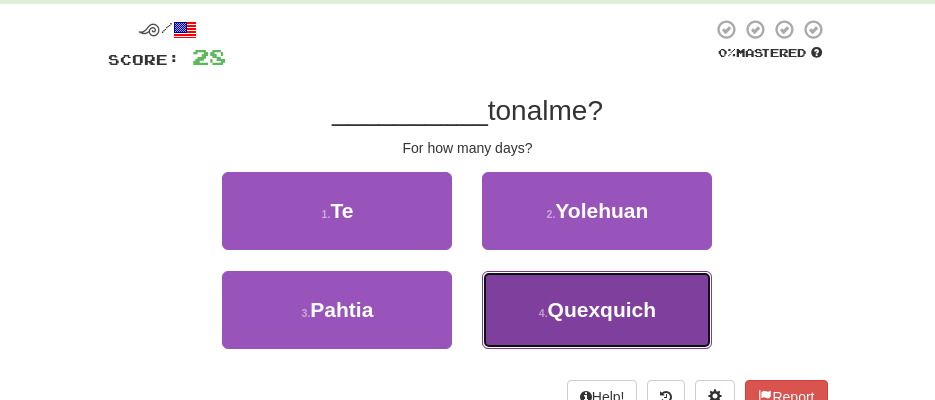 click on "4 .  Quexquich" at bounding box center [597, 310] 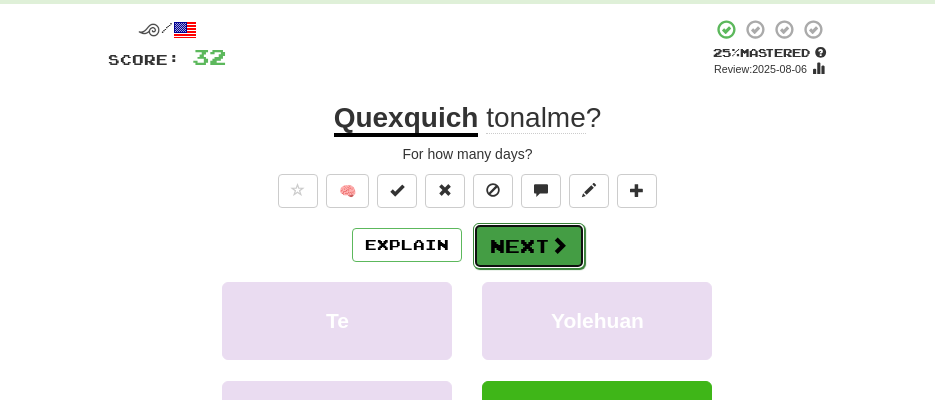 click on "Next" at bounding box center (529, 246) 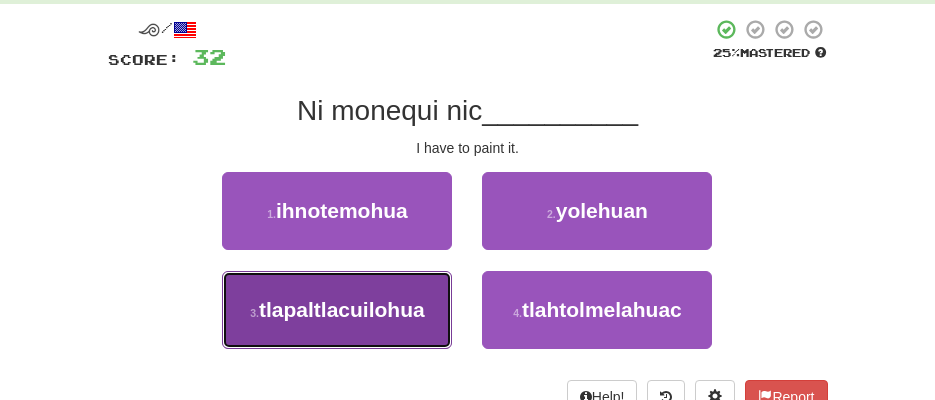click on "3 .  tlapaltlacuilohua" at bounding box center (337, 310) 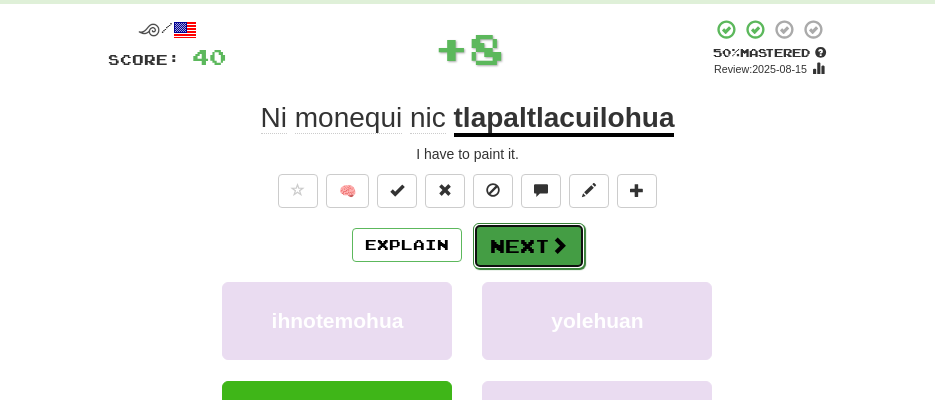 click on "Next" at bounding box center (529, 246) 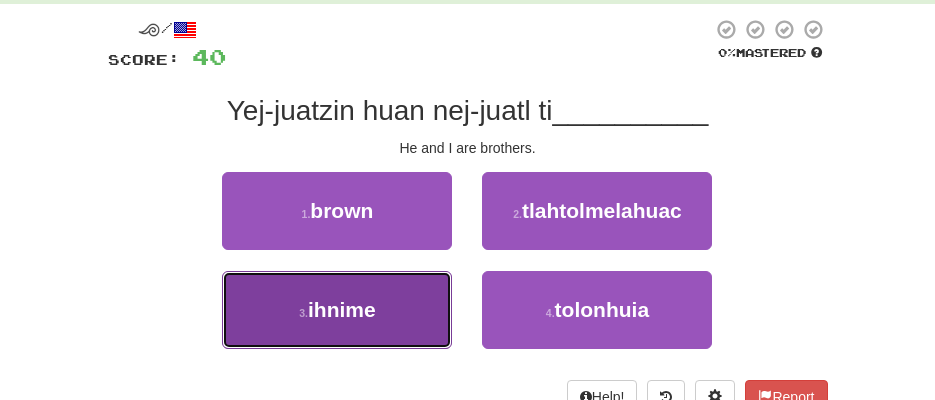 click on "3 .  ihnime" at bounding box center (337, 310) 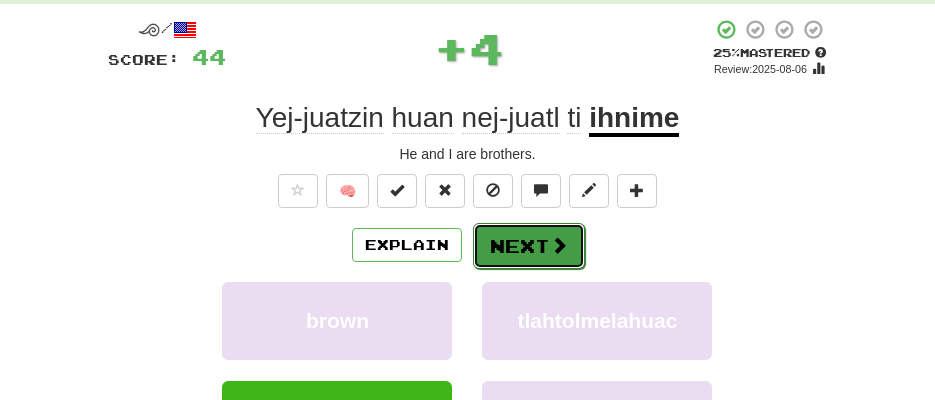 click at bounding box center [559, 245] 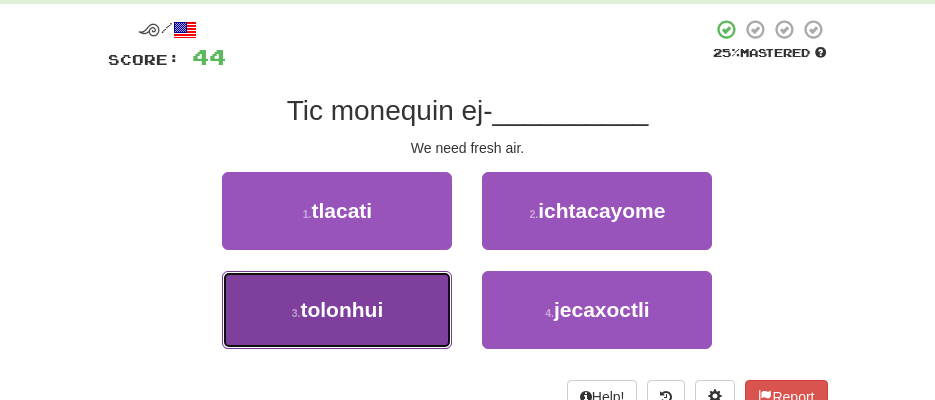 click on "3 .  tolonhui" at bounding box center [337, 310] 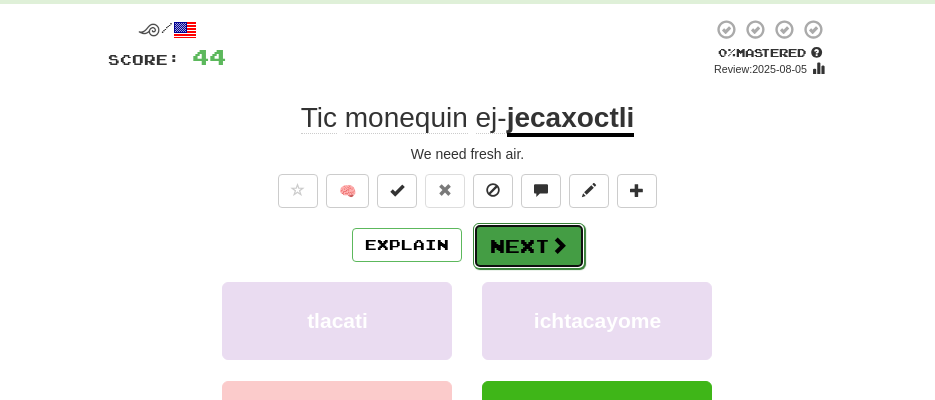 click at bounding box center [559, 245] 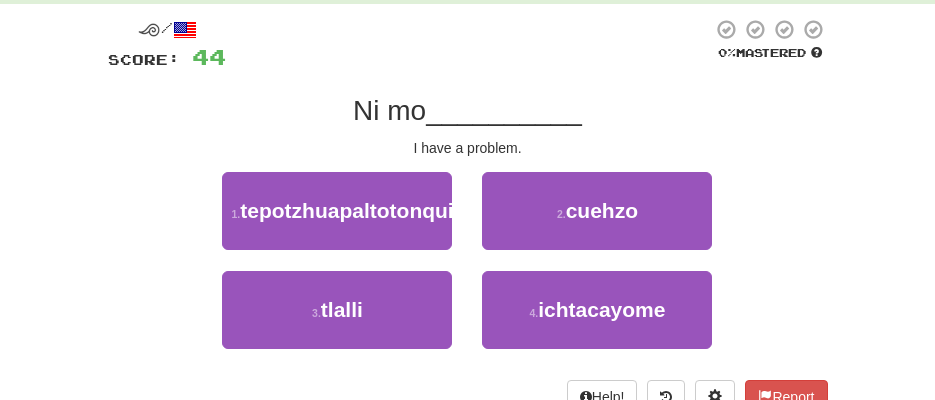 click on "1 .  tepotzhuapaltotonqui 2 .  cuehzo" at bounding box center [468, 221] 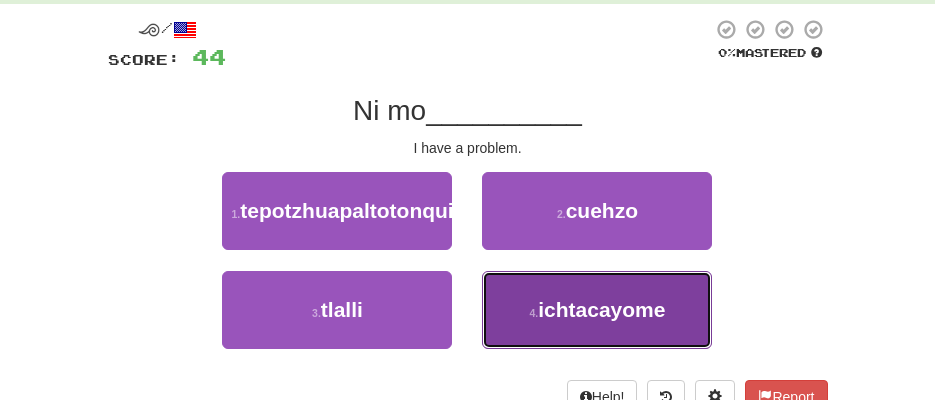 click on "4 .  ichtacayome" at bounding box center [597, 310] 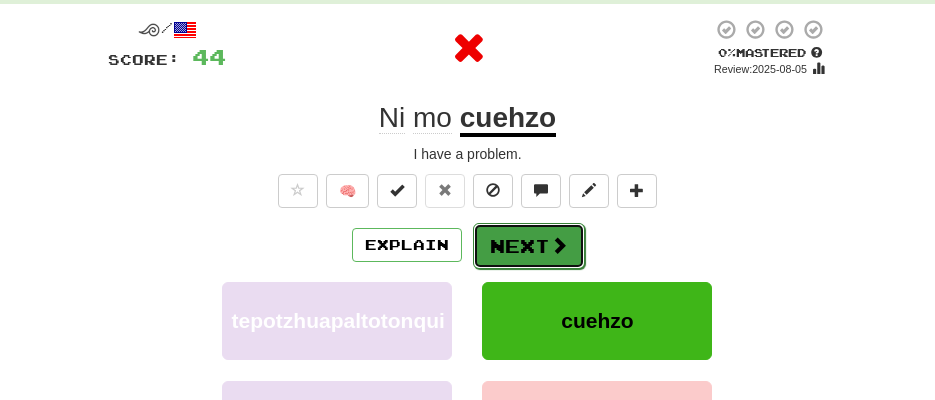 click on "Next" at bounding box center [529, 246] 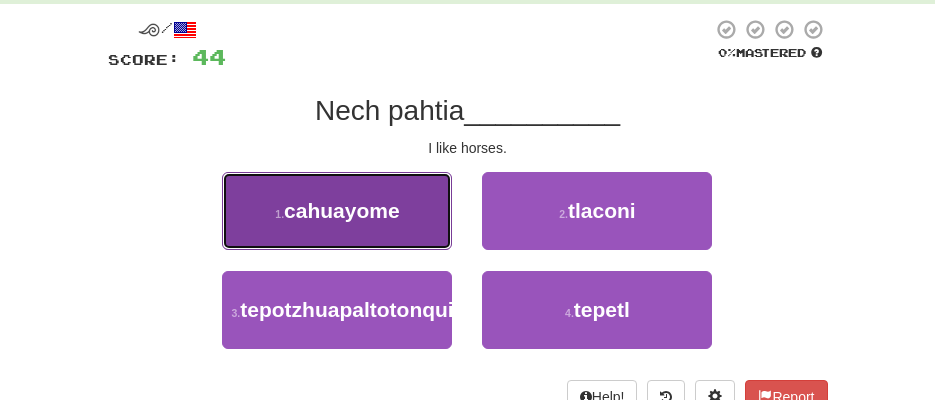 click on "1 .  cahuayome" at bounding box center (337, 211) 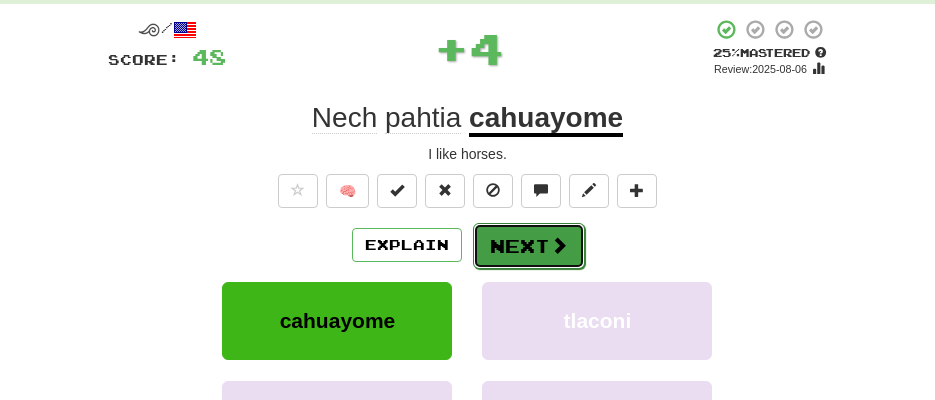 click on "Next" at bounding box center (529, 246) 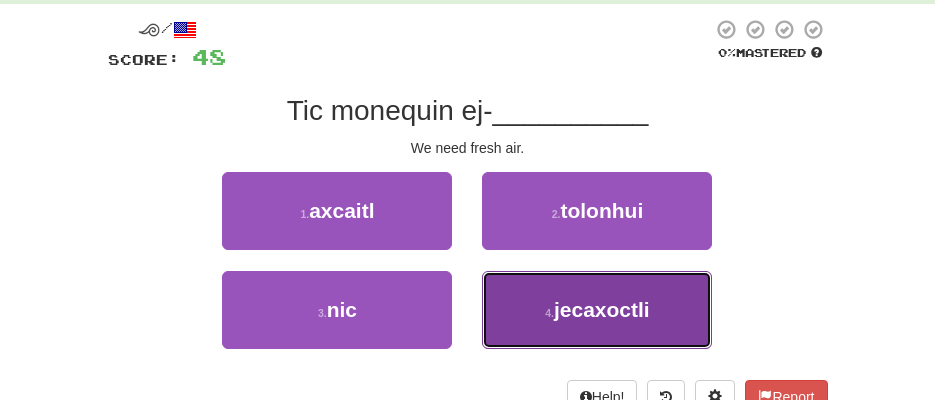 click on "4 .  jecaxoctli" at bounding box center (597, 310) 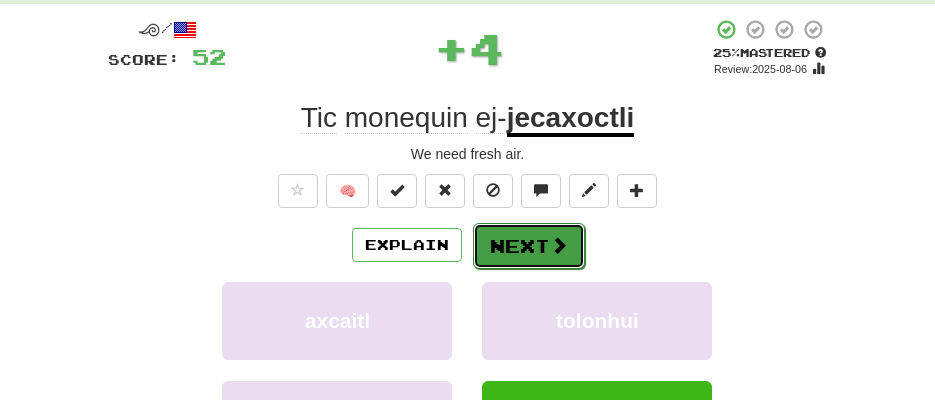 click at bounding box center (559, 245) 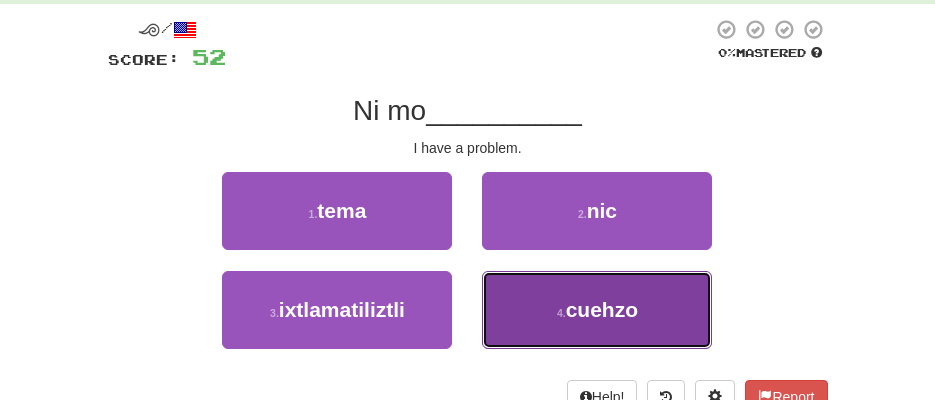 click on "cuehzo" at bounding box center (602, 309) 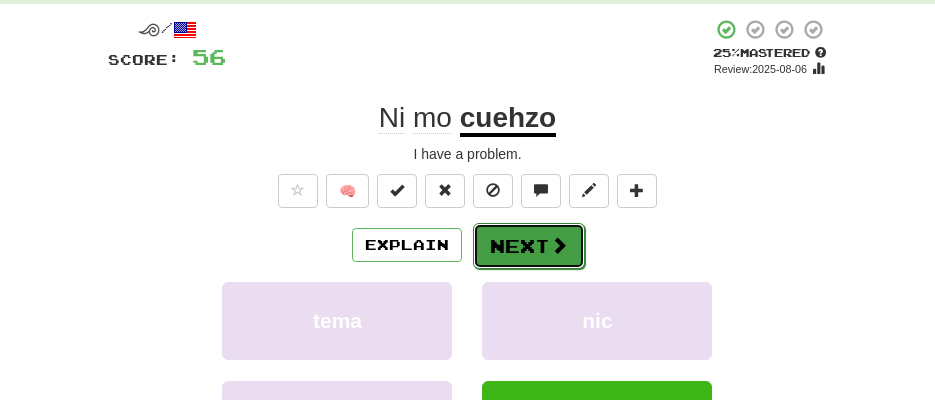 click on "Next" at bounding box center (529, 246) 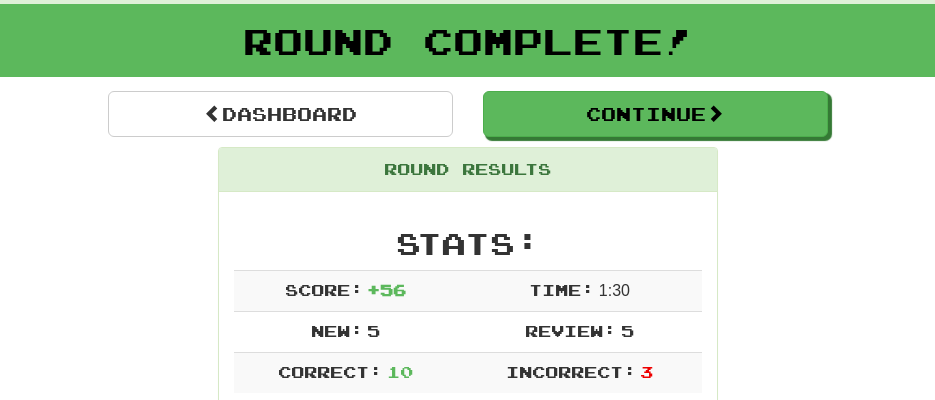 click on "Dashboard Continue  Round Results Stats: Score:   + 56 Time:   1 : 30 New:   5 Review:   5 Correct:   10 Incorrect:   3 Get fluent faster. Get  Clozemaster Pro   Progress: Random Collection Playing:  70  /  993 + 5 6.546% 7.049% Mastered:  17  /  993 1.712% Ready for Review:  13  /  Level:  10 211  points to level  11  - keep going! Ranked:  5 th  this week ( 4  points to  4 th ) Sentences:  Report Nech pahtia  cahuayome I like horses.  Report Man xi pano ipan  tenolli Cross the bridge.  Report O mo  ihtlacoh ? Is it broken?  Report Ni  estadounitecatl I am American.  Report Yolomatqui ? Is it anything serious?  Report Quexquich  tonalme? For how many days?  Report Ni monequi nic  tlapaltlacuilohua I have to paint it.  Report Yej-juatzin huan nej-juatl ti  ihnime He and I are brothers.  Report Tic monequin ej- jecaxoctli We need fresh air.  Report Ni mo  cuehzo I have a problem.  Dashboard Continue" at bounding box center (468, 1075) 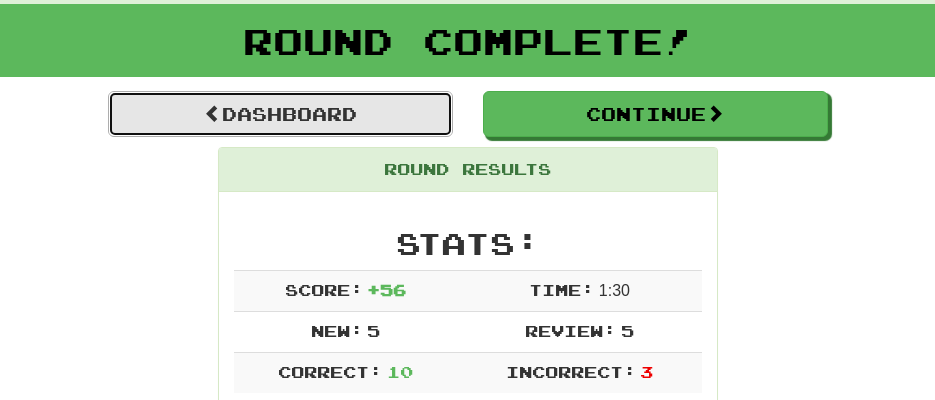 click on "Dashboard" at bounding box center (280, 114) 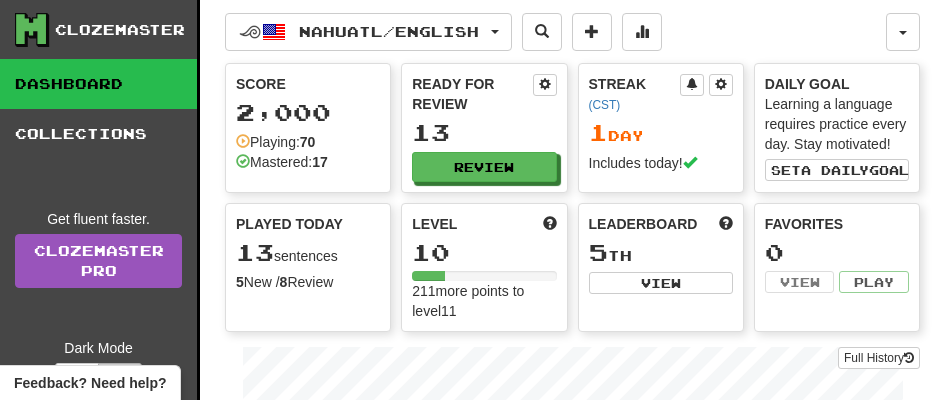 scroll, scrollTop: 0, scrollLeft: 0, axis: both 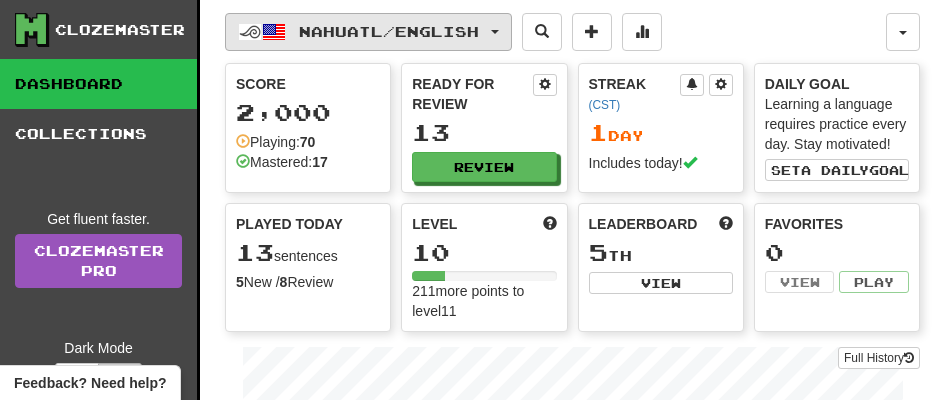 click on "Nahuatl  /  English" 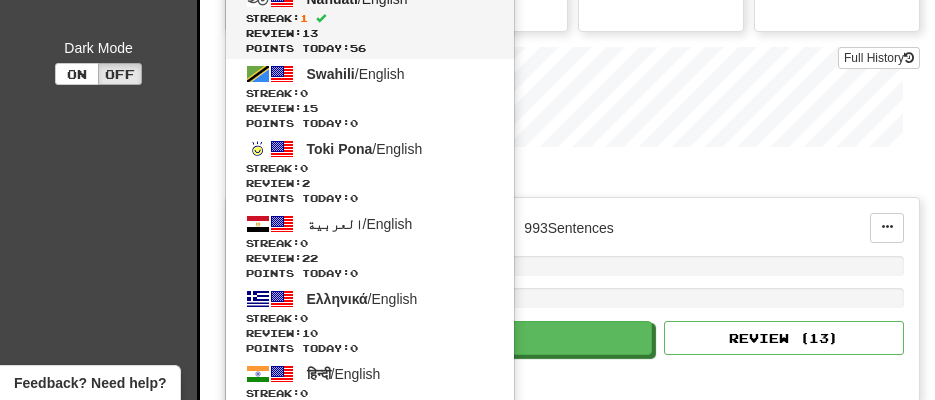 scroll, scrollTop: 400, scrollLeft: 0, axis: vertical 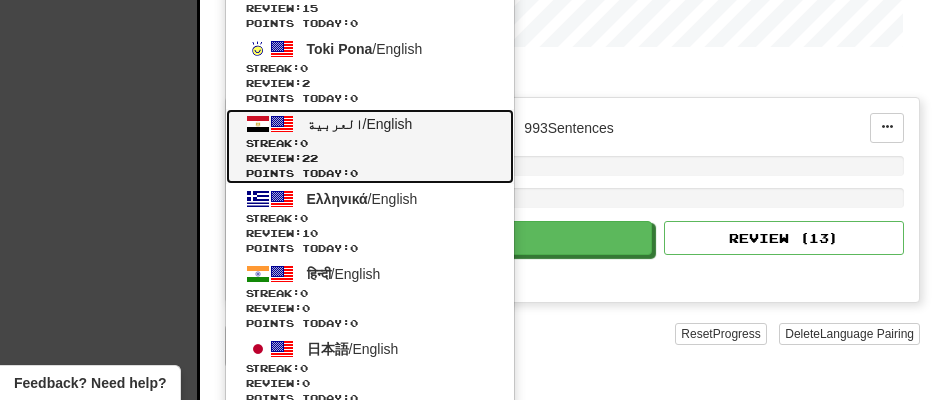 click on "Review:  22" 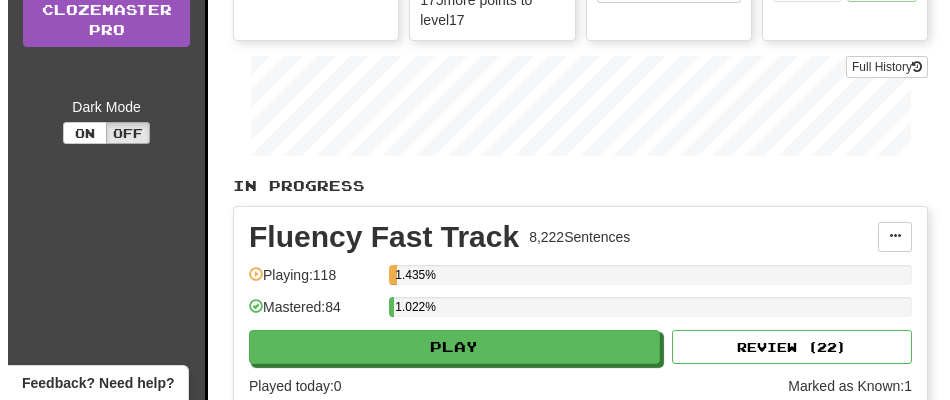 scroll, scrollTop: 300, scrollLeft: 0, axis: vertical 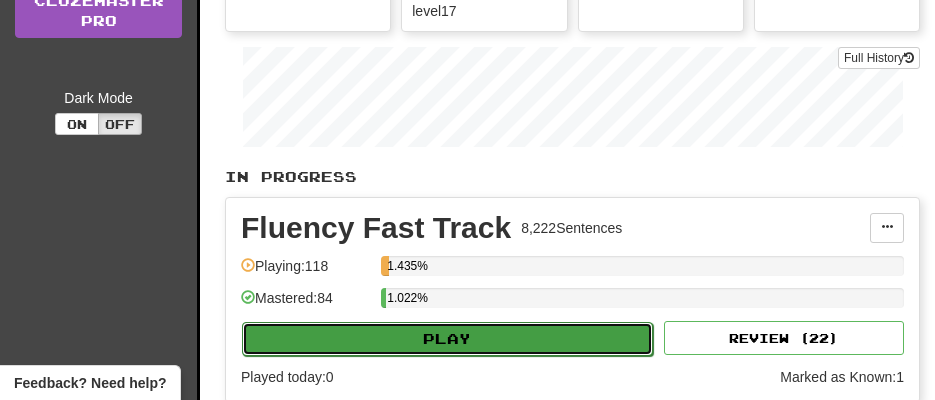 click on "Play" at bounding box center (447, 339) 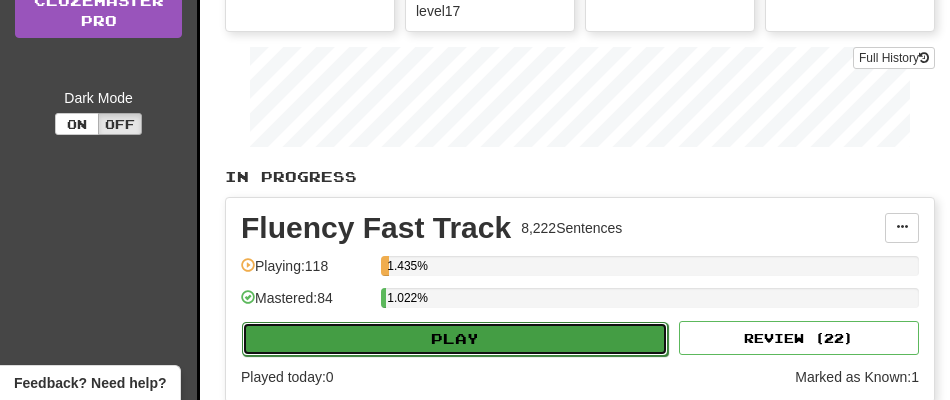 select on "**" 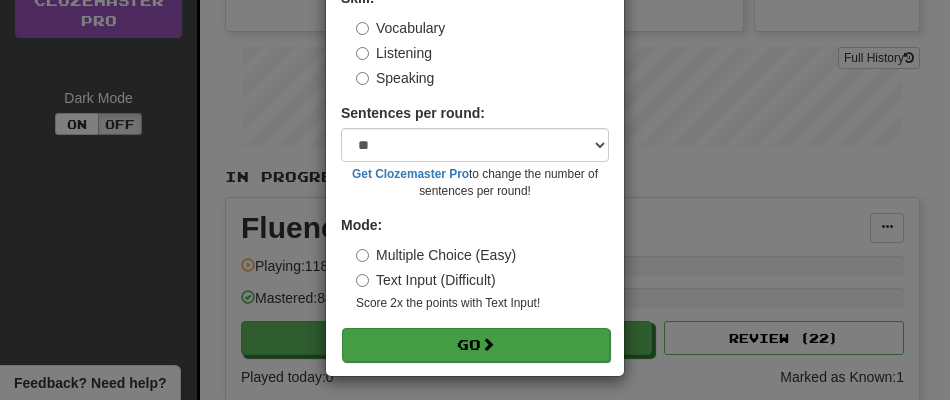 scroll, scrollTop: 146, scrollLeft: 0, axis: vertical 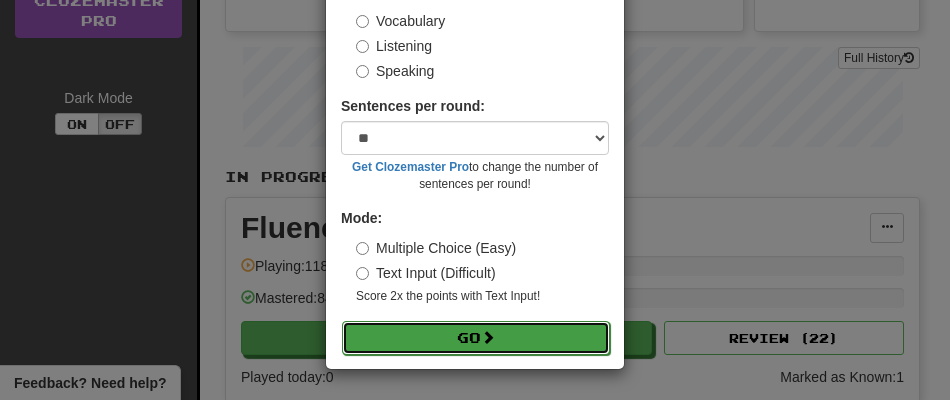click on "Go" at bounding box center [476, 338] 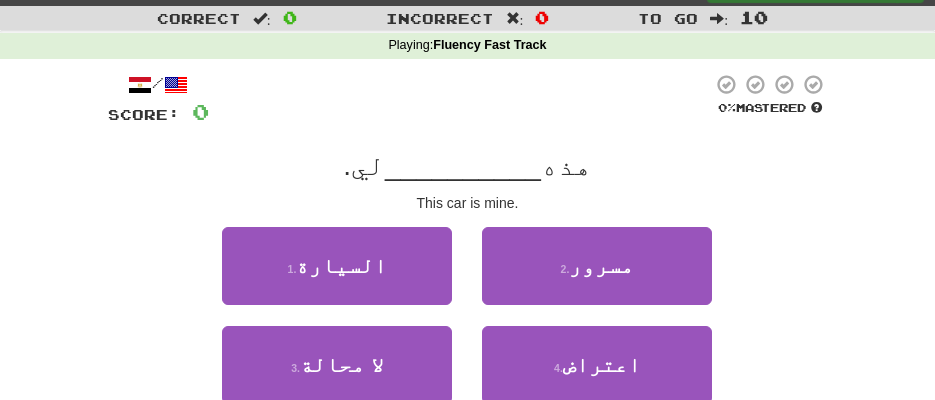 scroll, scrollTop: 100, scrollLeft: 0, axis: vertical 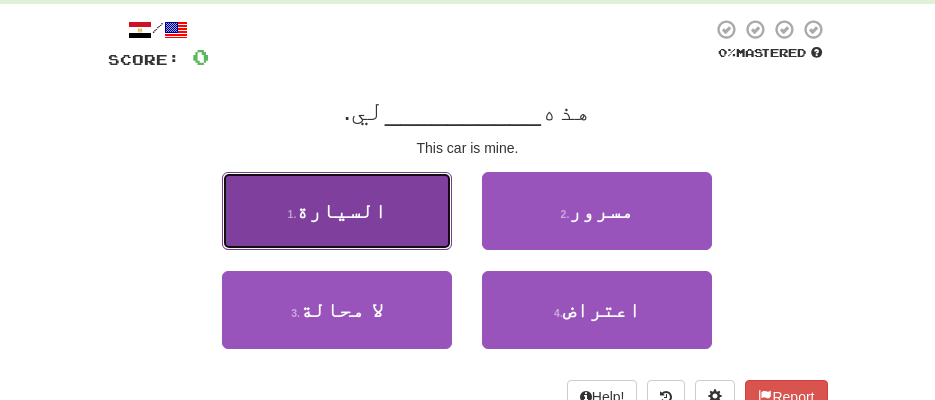 click on "1 .  السيارة" at bounding box center (337, 211) 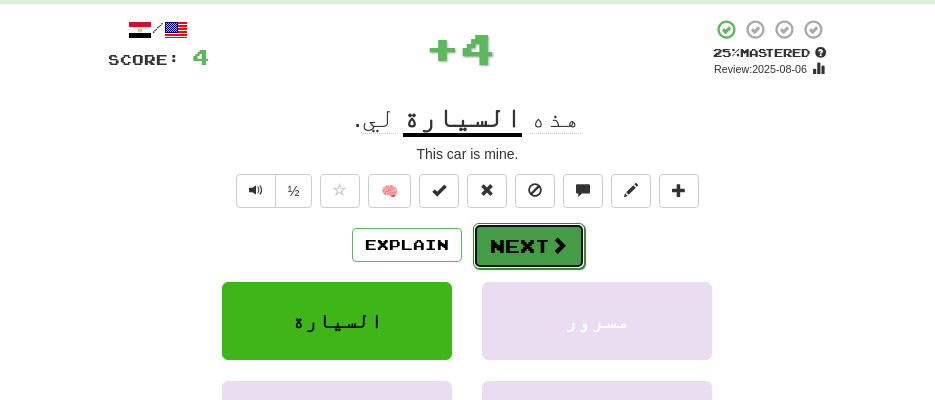 click on "Next" at bounding box center [529, 246] 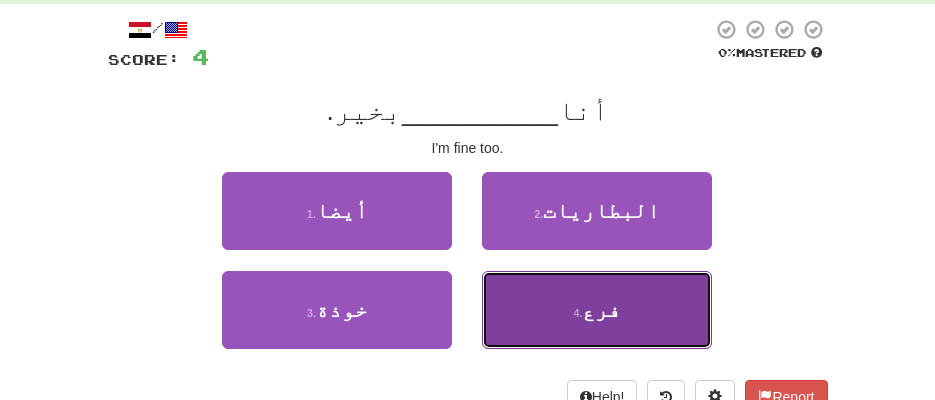 click on "4 .  فرع" at bounding box center [597, 310] 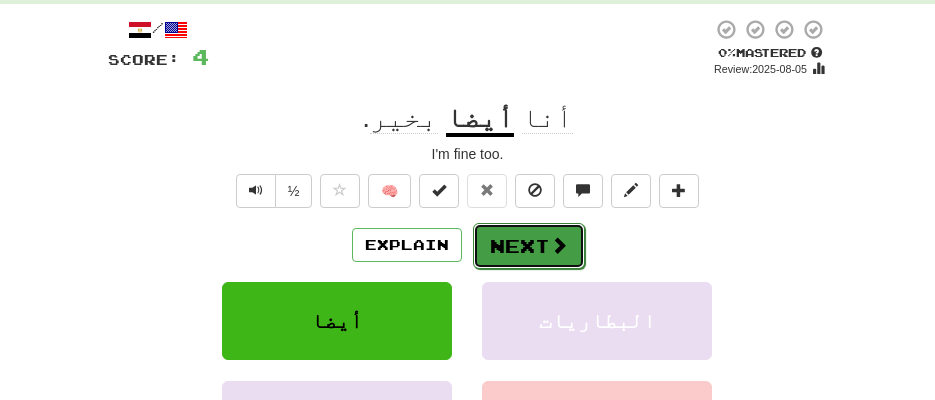 click on "Next" at bounding box center (529, 246) 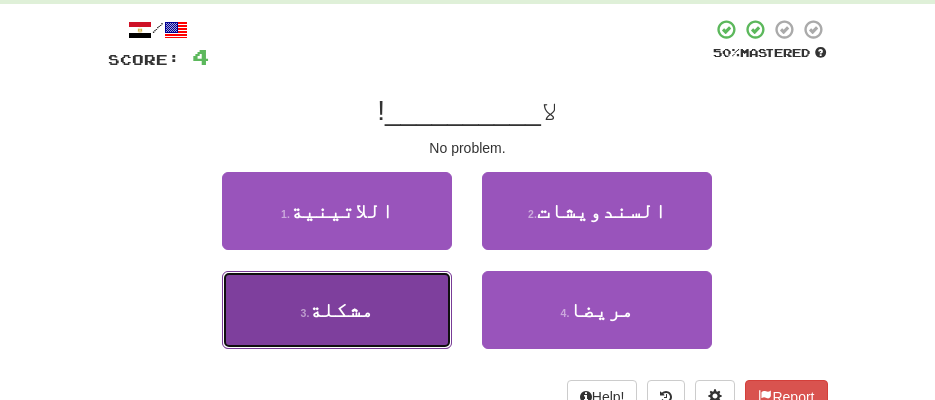 click on "3 .  مشكلة" at bounding box center [337, 310] 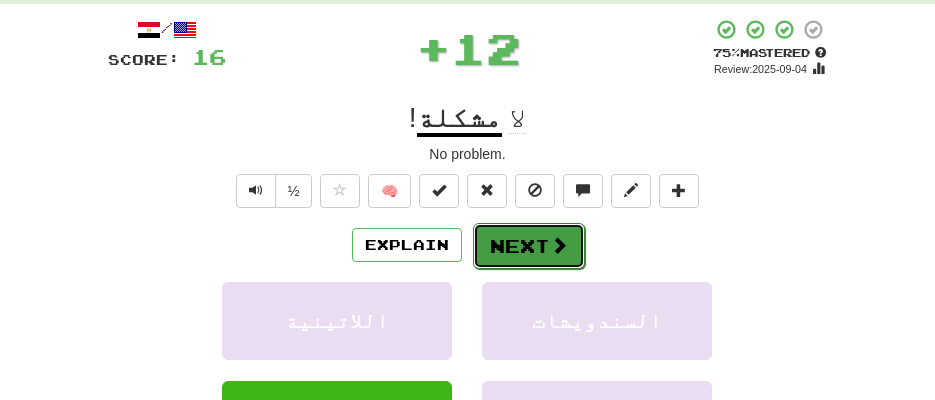 click on "Next" at bounding box center [529, 246] 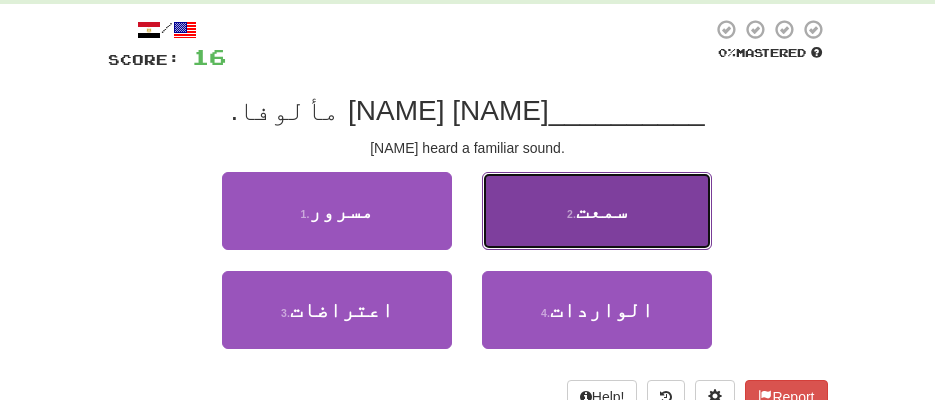 click on "2 .  سمعت" at bounding box center (597, 211) 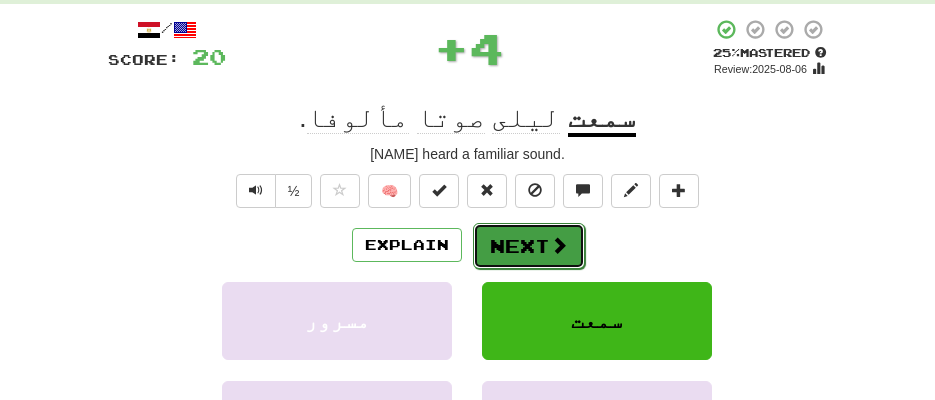 click at bounding box center (559, 245) 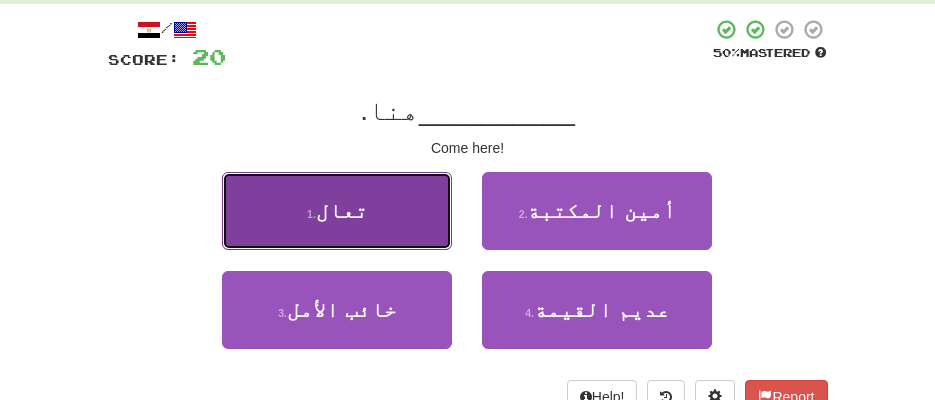 click on "1 .  تعال" at bounding box center [337, 211] 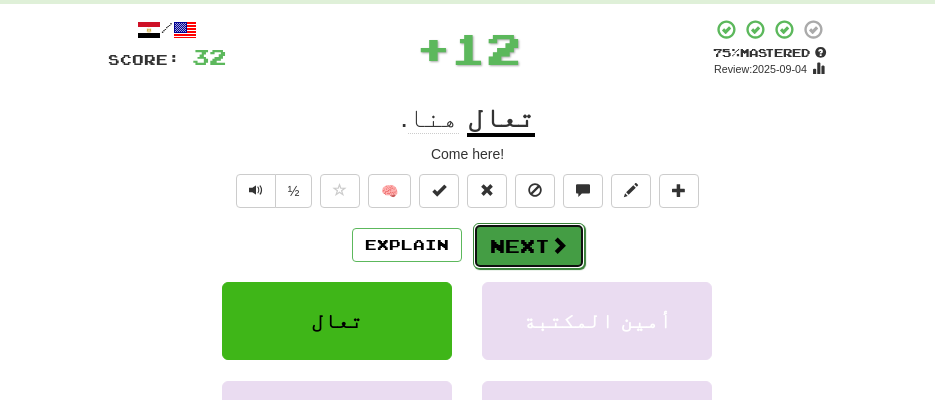 click on "Next" at bounding box center [529, 246] 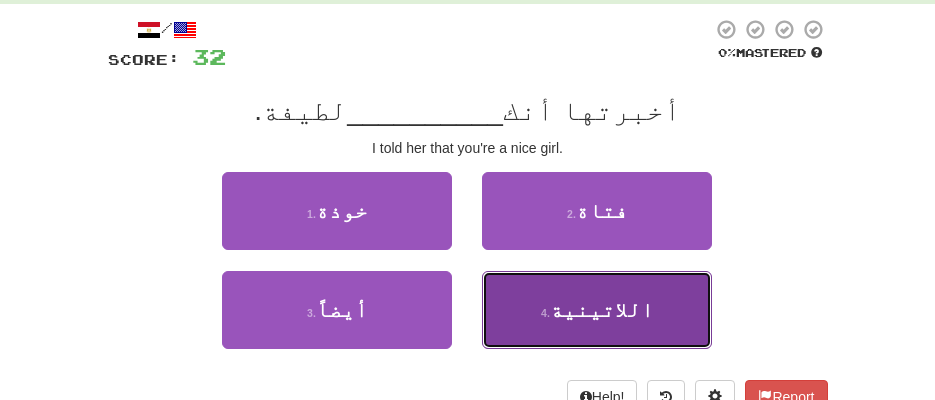 click on "4 .  اللاتينية" at bounding box center (597, 310) 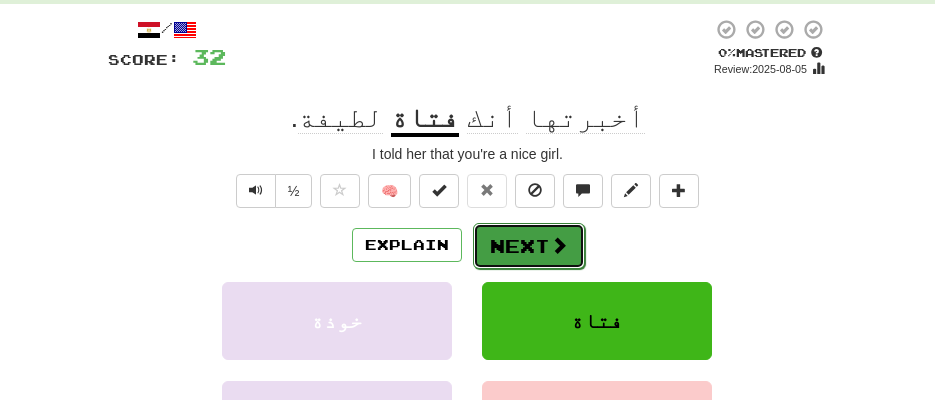 click at bounding box center (559, 245) 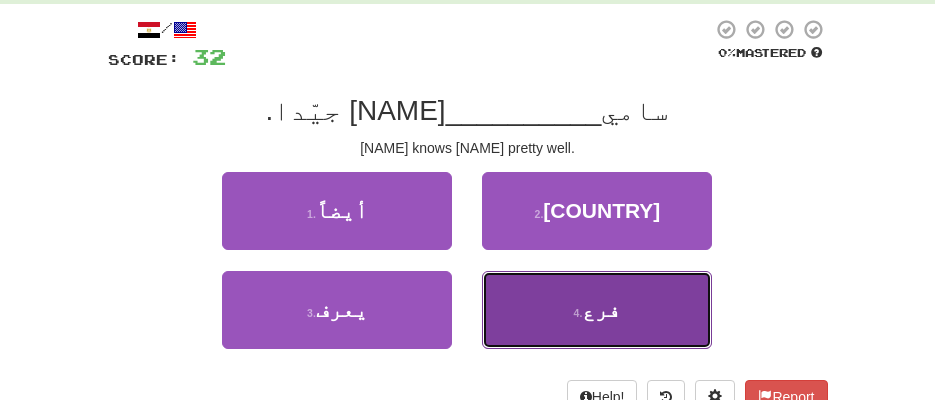 click on "4 .  فرع" at bounding box center [597, 310] 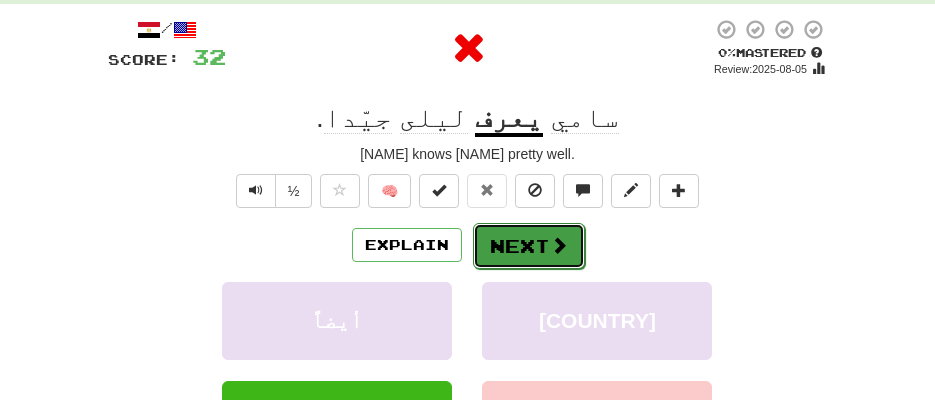 click on "Next" at bounding box center (529, 246) 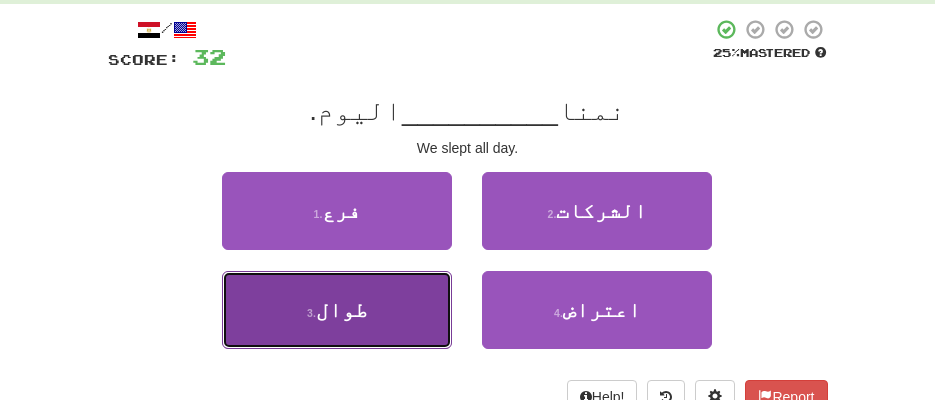 click on "3 .  طوال" at bounding box center (337, 310) 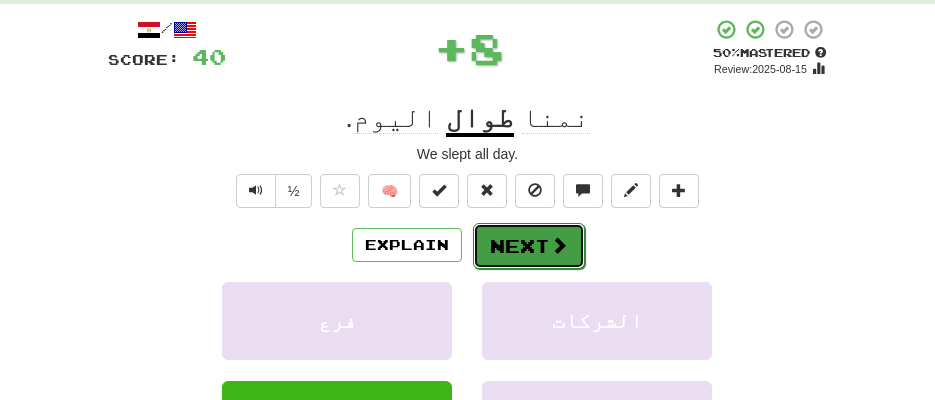 click on "Next" at bounding box center [529, 246] 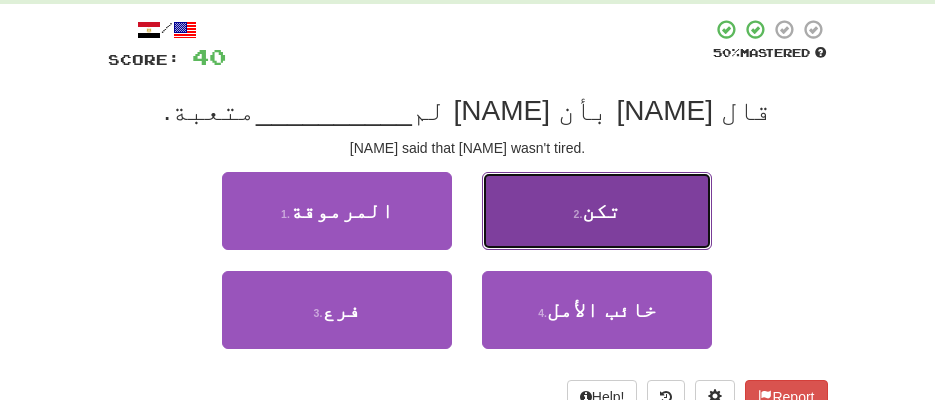 click on "2 .  تكن" at bounding box center [597, 211] 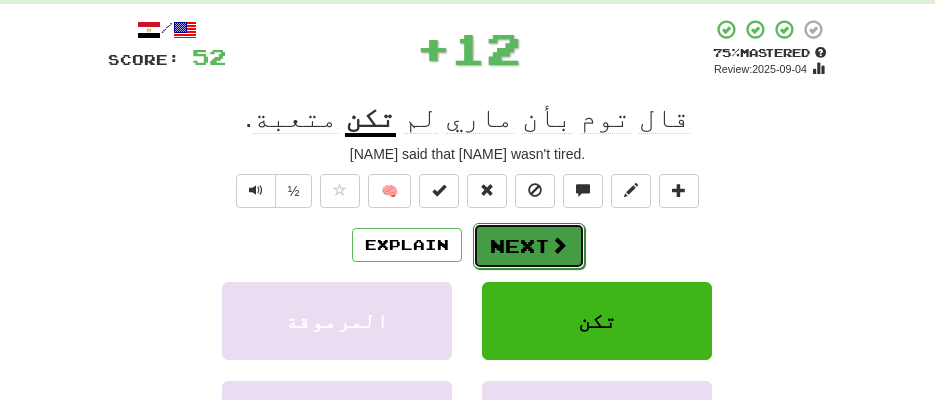 click on "Next" at bounding box center (529, 246) 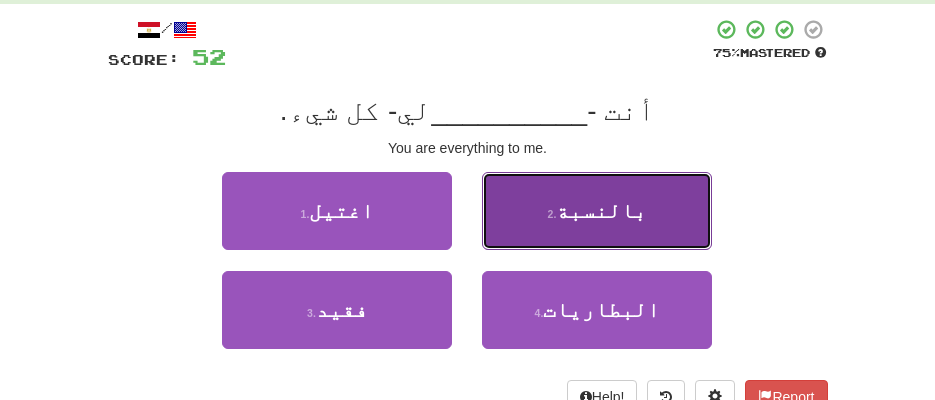 click on "2 .  بالنسبة" at bounding box center (597, 211) 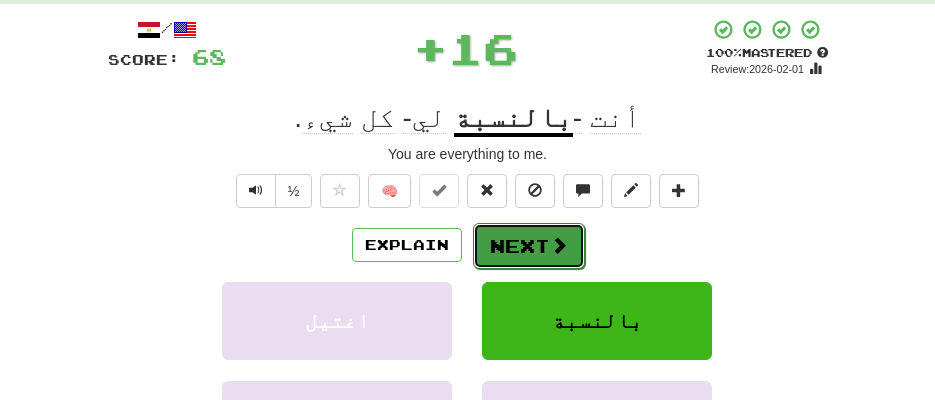 click on "Next" at bounding box center (529, 246) 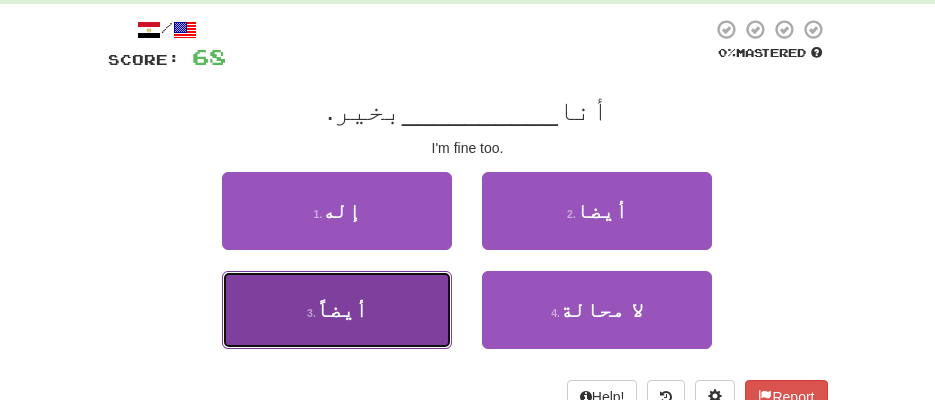 click on "3 .  أيضاً" at bounding box center (337, 310) 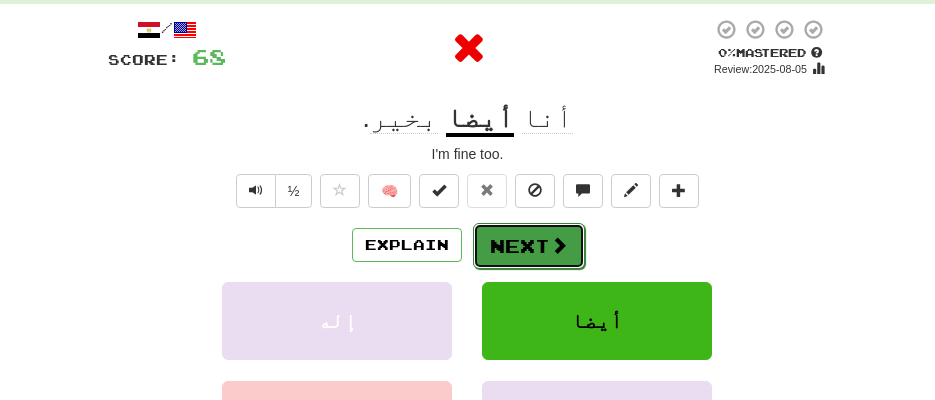 click on "Next" at bounding box center [529, 246] 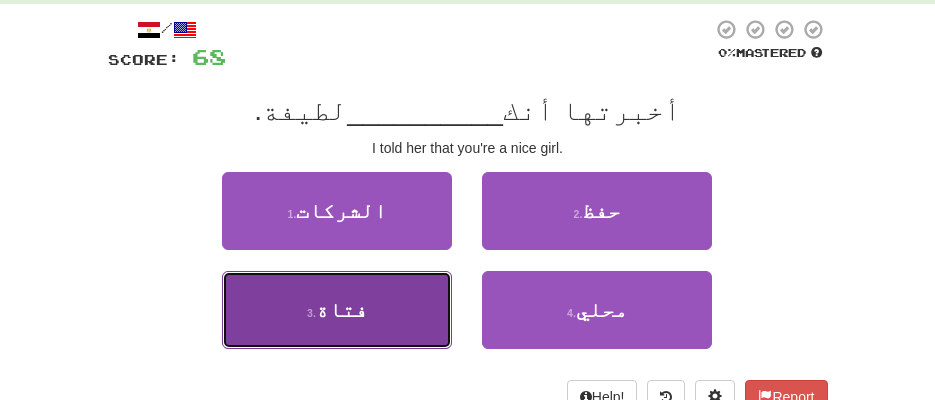 click on "3 .  فتاة" at bounding box center [337, 310] 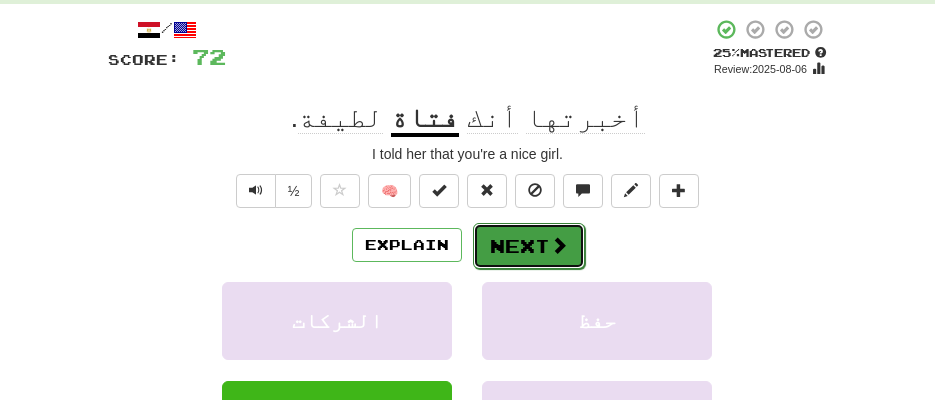 click on "Next" at bounding box center [529, 246] 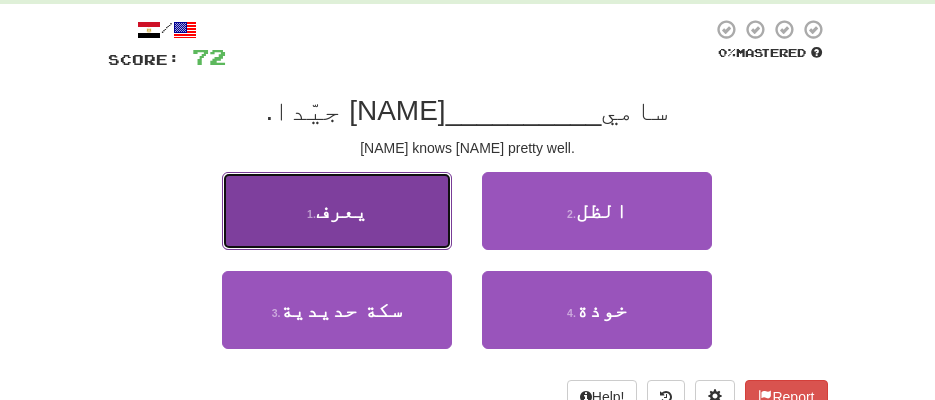 click on "1 .  يعرف" at bounding box center [337, 211] 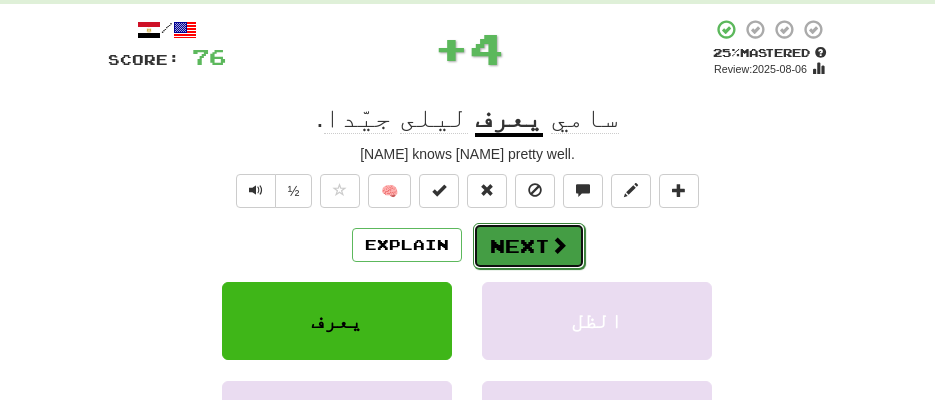 click on "Next" at bounding box center (529, 246) 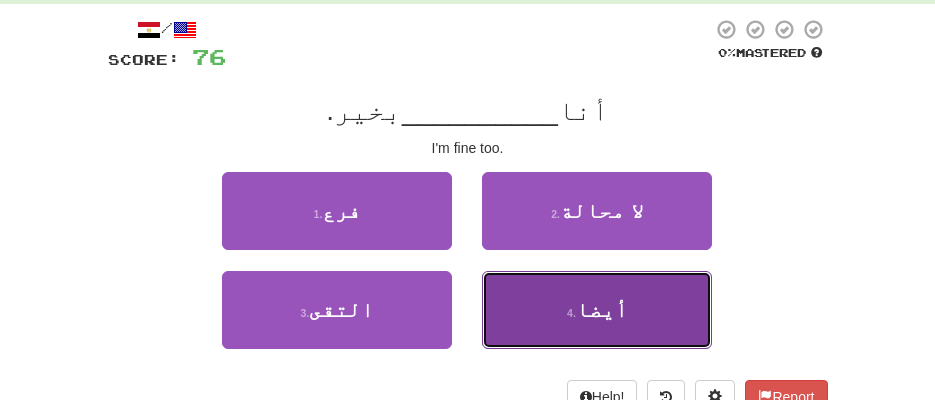click on "4 ." at bounding box center [571, 313] 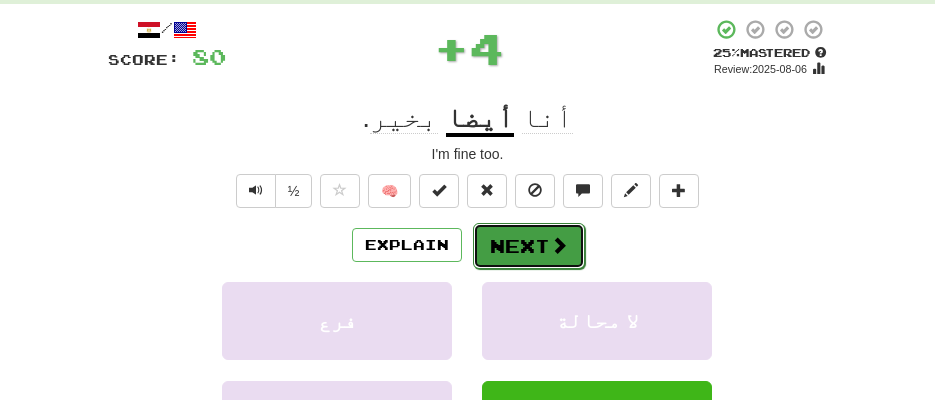 click on "Next" at bounding box center (529, 246) 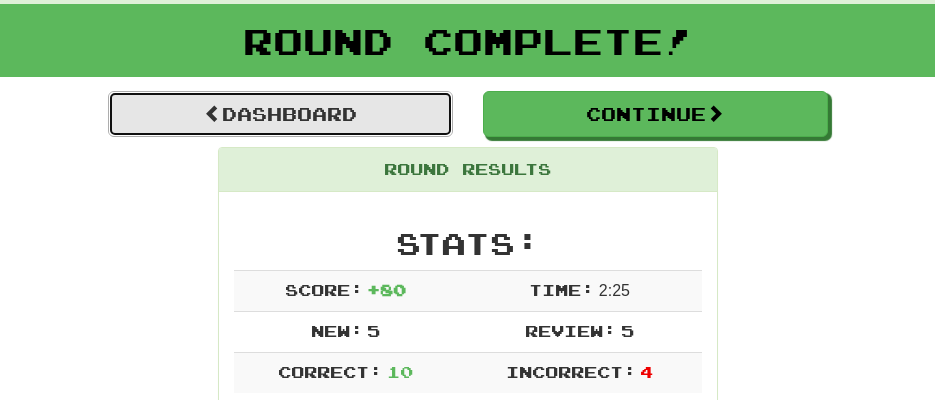 click on "Dashboard" at bounding box center (280, 114) 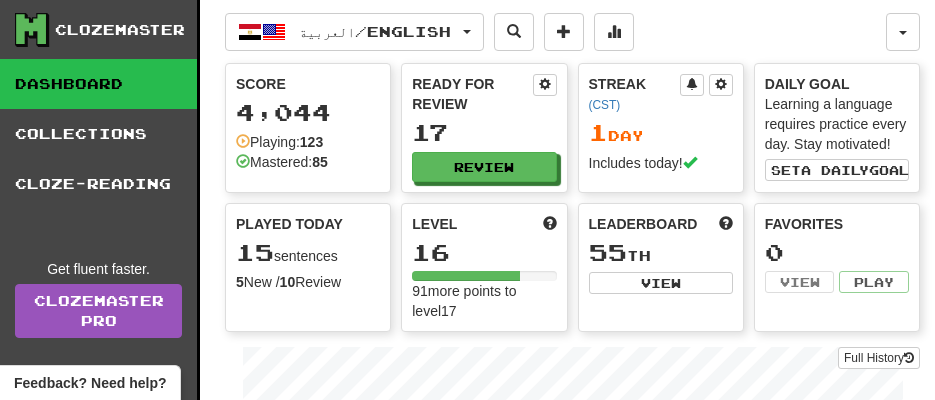 scroll, scrollTop: 0, scrollLeft: 0, axis: both 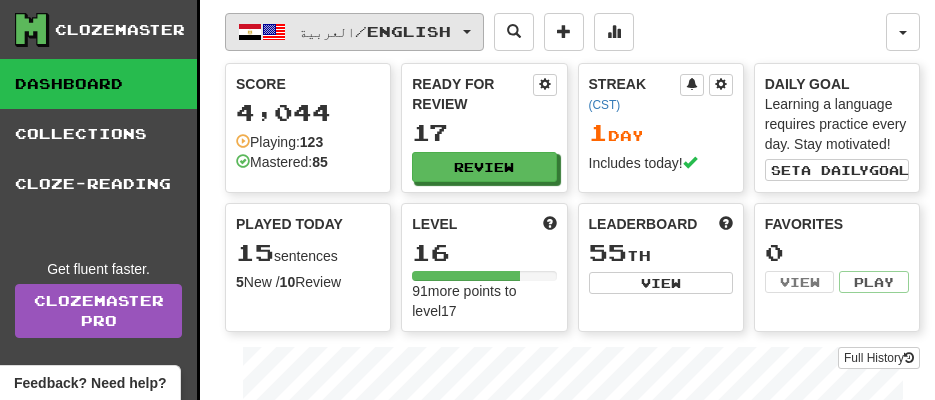 click on "العربية  /  English" at bounding box center (375, 31) 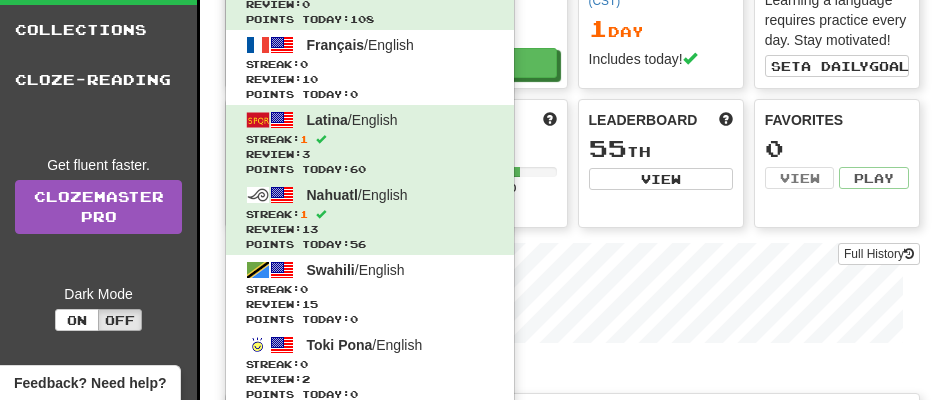scroll, scrollTop: 0, scrollLeft: 0, axis: both 